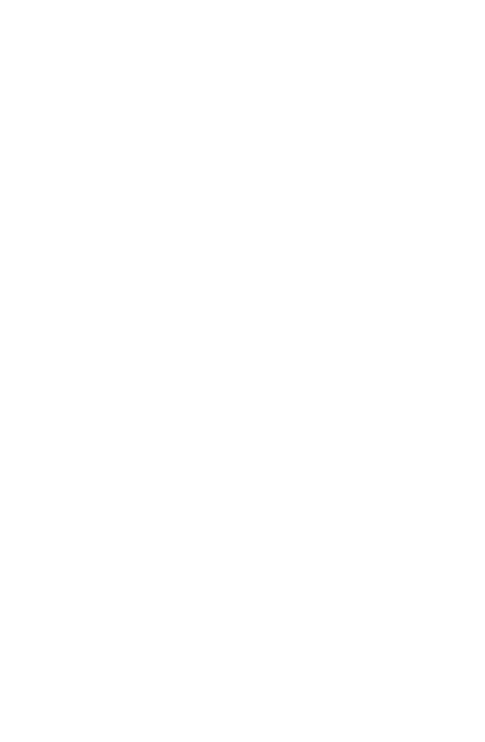 scroll, scrollTop: 0, scrollLeft: 0, axis: both 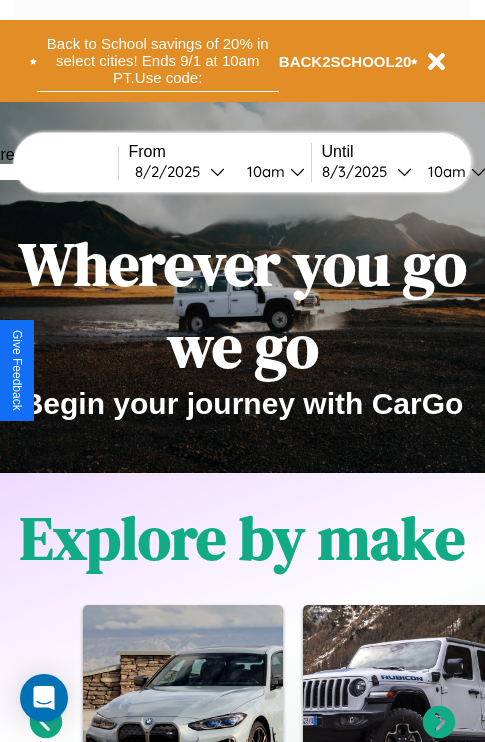 click on "Back to School savings of 20% in select cities! Ends 9/1 at 10am PT.  Use code:" at bounding box center (158, 61) 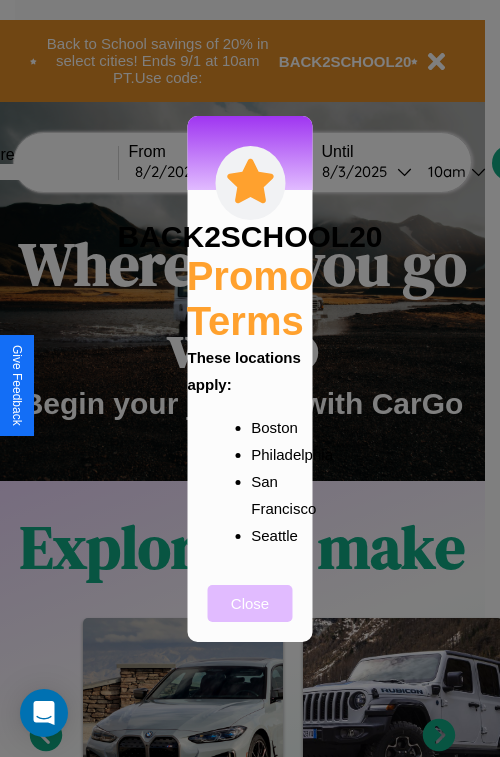 click on "Close" at bounding box center [250, 603] 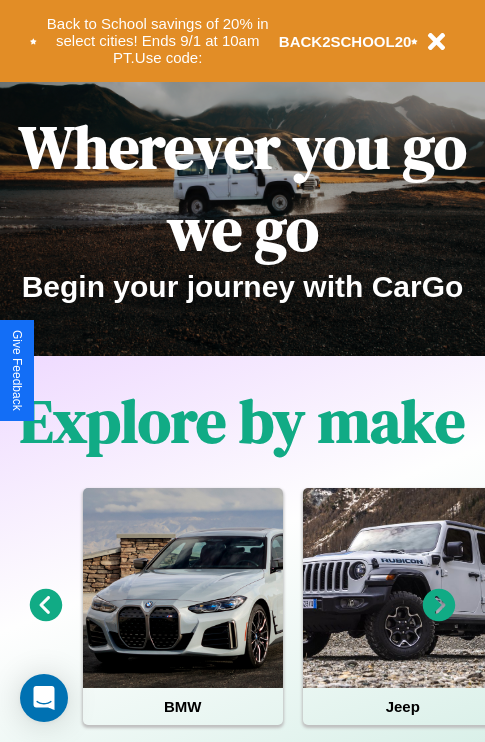 scroll, scrollTop: 0, scrollLeft: 0, axis: both 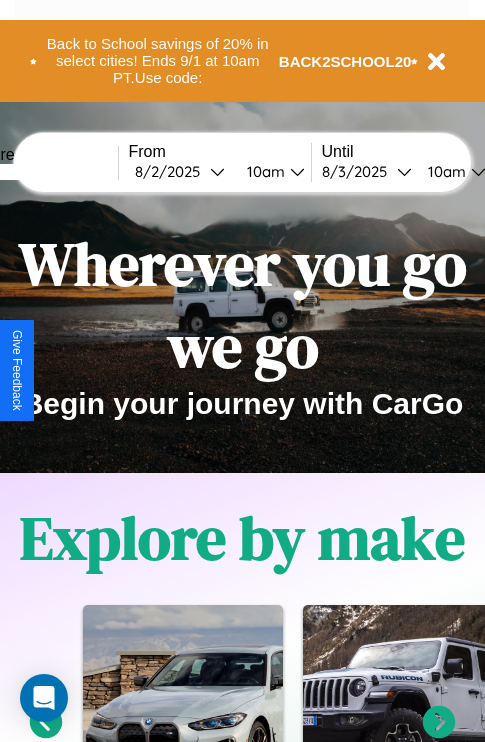 click at bounding box center (43, 172) 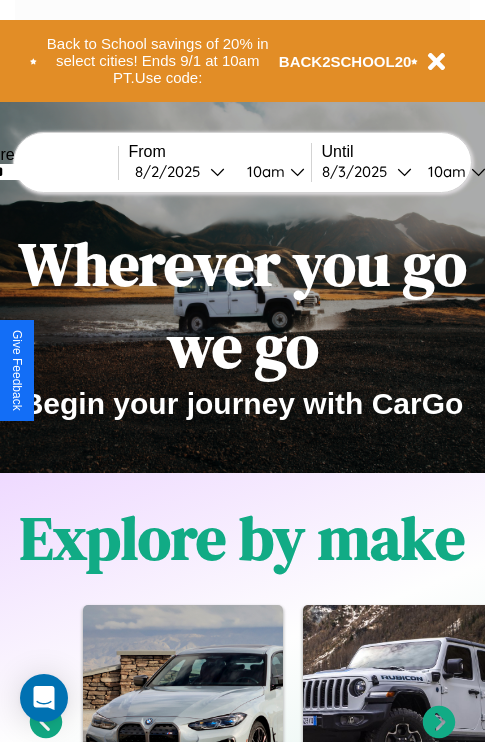 type on "******" 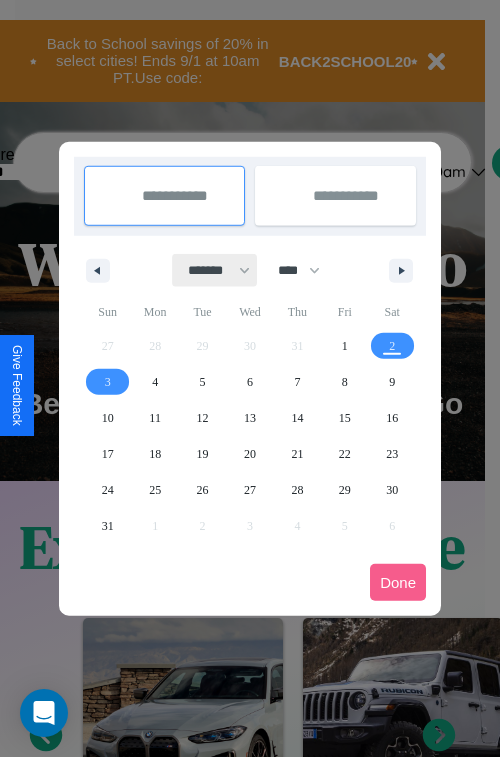 click on "******* ******** ***** ***** *** **** **** ****** ********* ******* ******** ********" at bounding box center (215, 270) 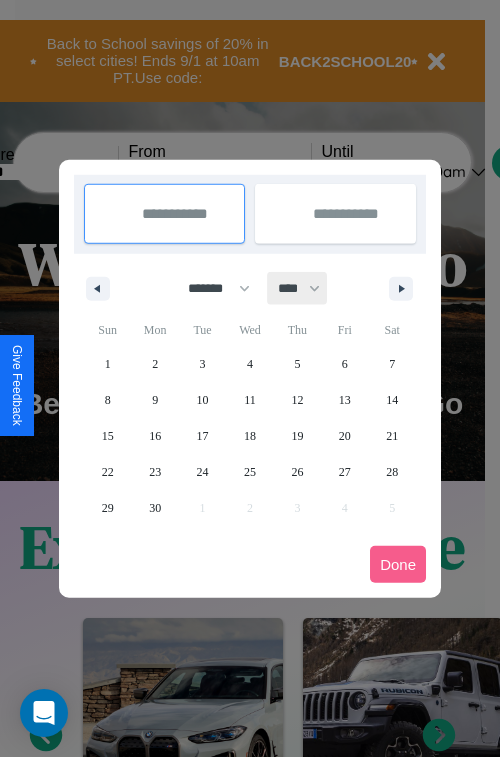 click on "**** **** **** **** **** **** **** **** **** **** **** **** **** **** **** **** **** **** **** **** **** **** **** **** **** **** **** **** **** **** **** **** **** **** **** **** **** **** **** **** **** **** **** **** **** **** **** **** **** **** **** **** **** **** **** **** **** **** **** **** **** **** **** **** **** **** **** **** **** **** **** **** **** **** **** **** **** **** **** **** **** **** **** **** **** **** **** **** **** **** **** **** **** **** **** **** **** **** **** **** **** **** **** **** **** **** **** **** **** **** **** **** **** **** **** **** **** **** **** **** ****" at bounding box center [298, 288] 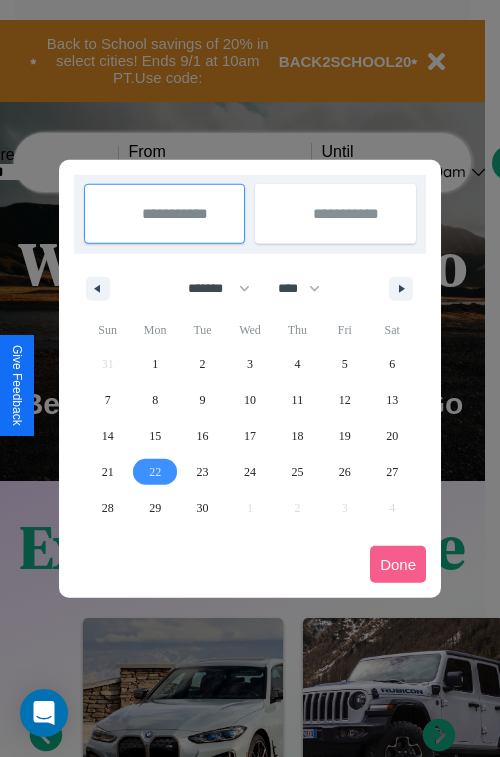 click on "22" at bounding box center (155, 472) 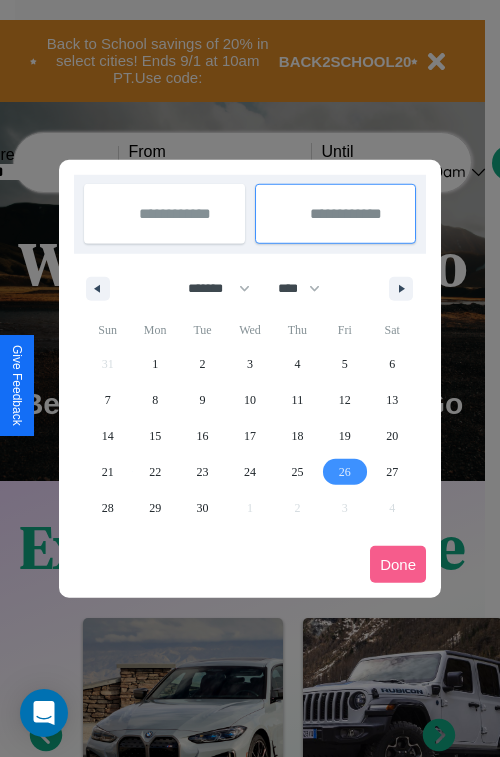 click on "26" at bounding box center [345, 472] 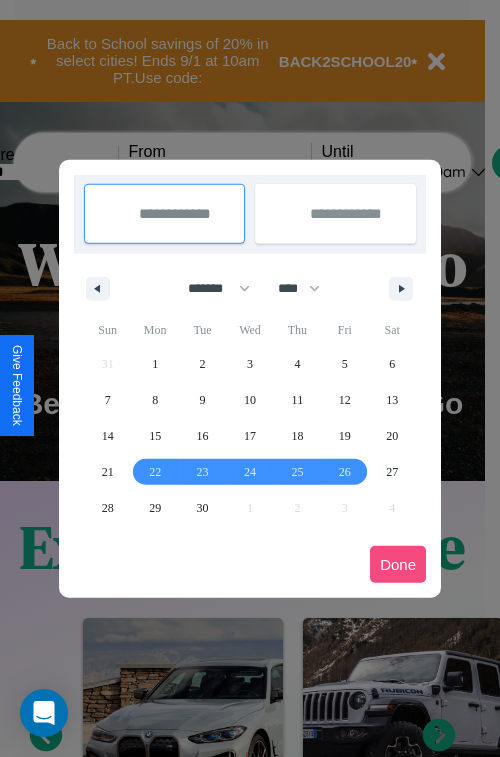 click on "Done" at bounding box center (398, 564) 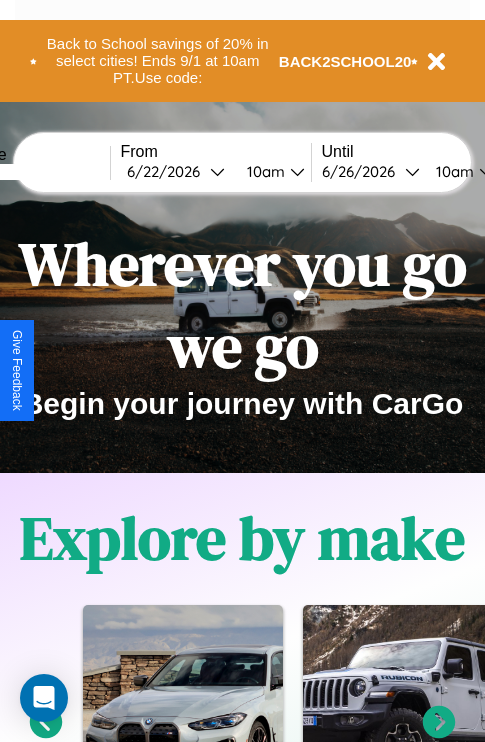 scroll, scrollTop: 0, scrollLeft: 77, axis: horizontal 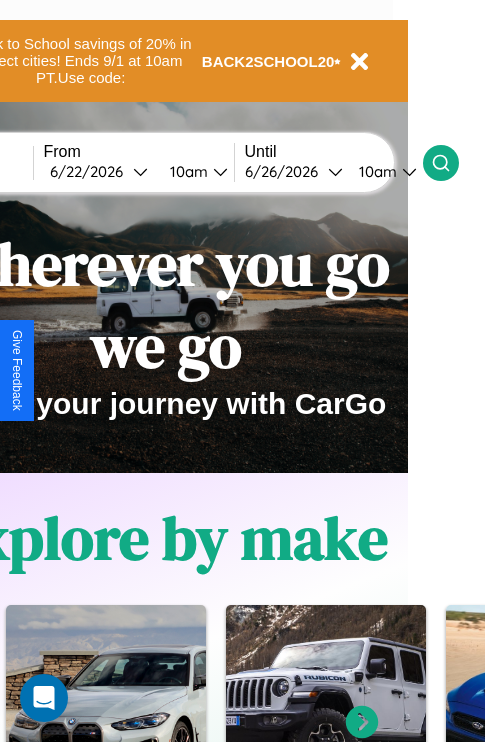 click 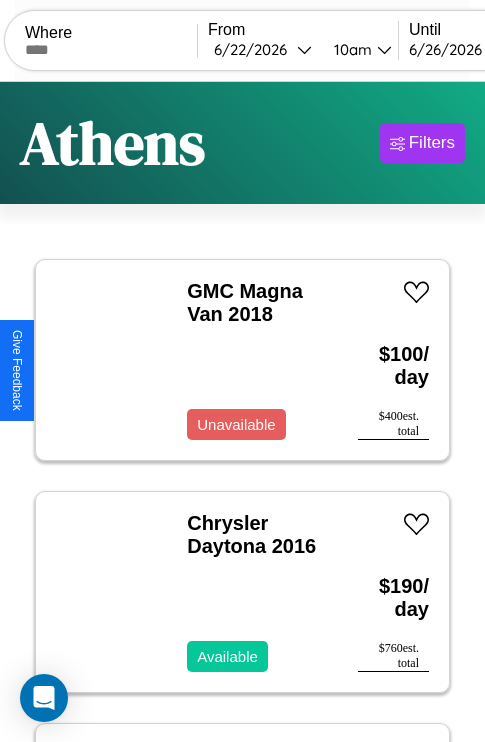 scroll, scrollTop: 95, scrollLeft: 0, axis: vertical 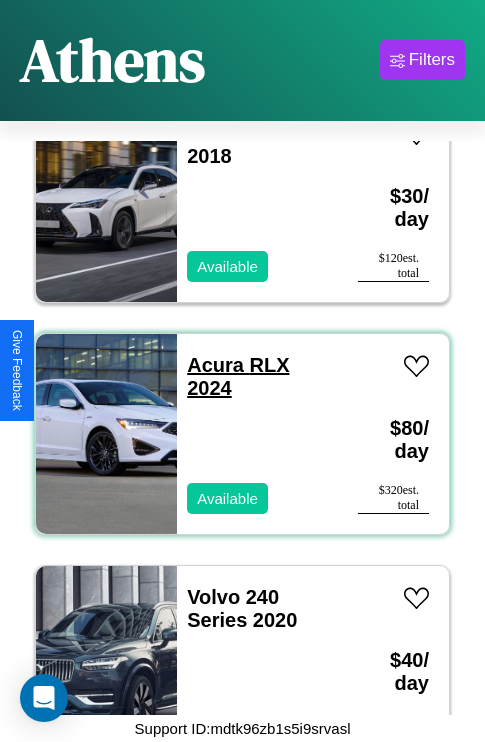 click on "Acura   RLX   2024" at bounding box center (238, 376) 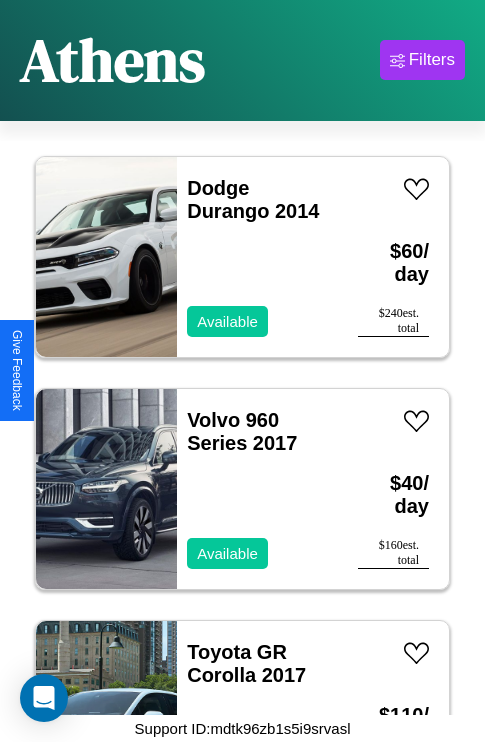 scroll, scrollTop: 2627, scrollLeft: 0, axis: vertical 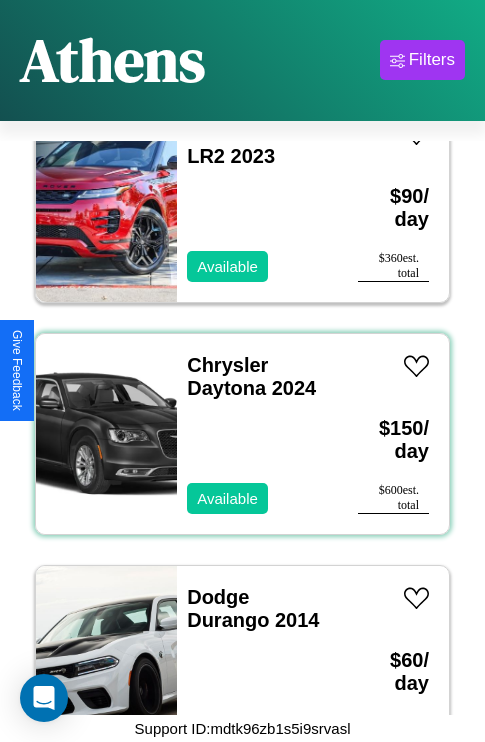 click on "Chrysler   Daytona   2024 Available" at bounding box center [257, 434] 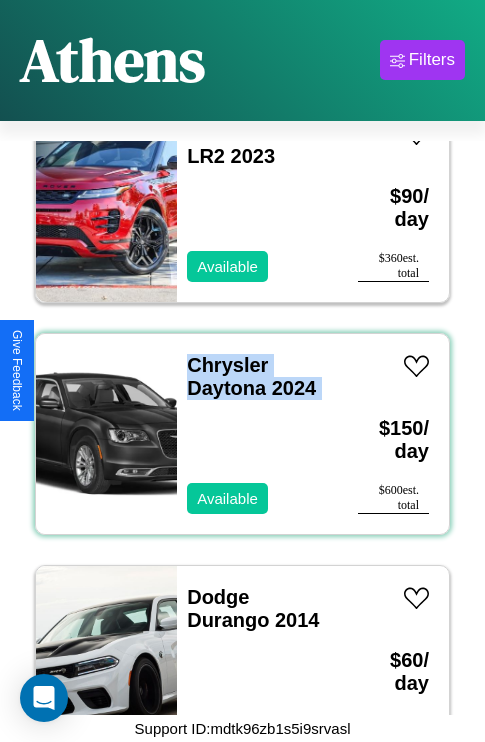 click on "Chrysler   Daytona   2024 Available" at bounding box center (257, 434) 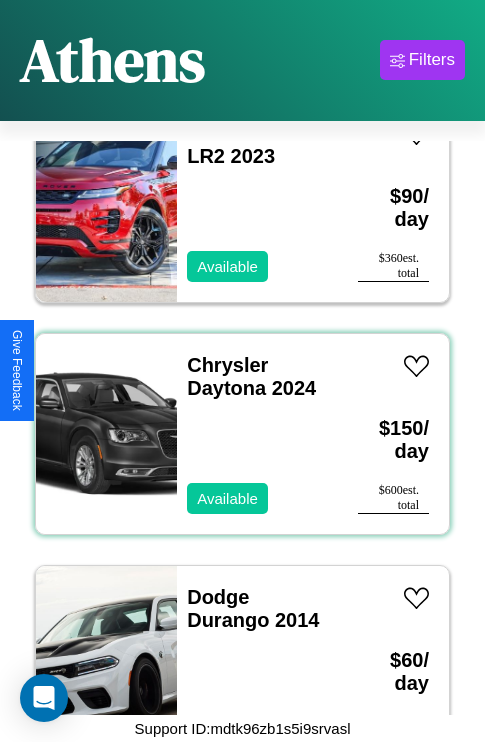 click on "Chrysler   Daytona   2024 Available" at bounding box center [257, 434] 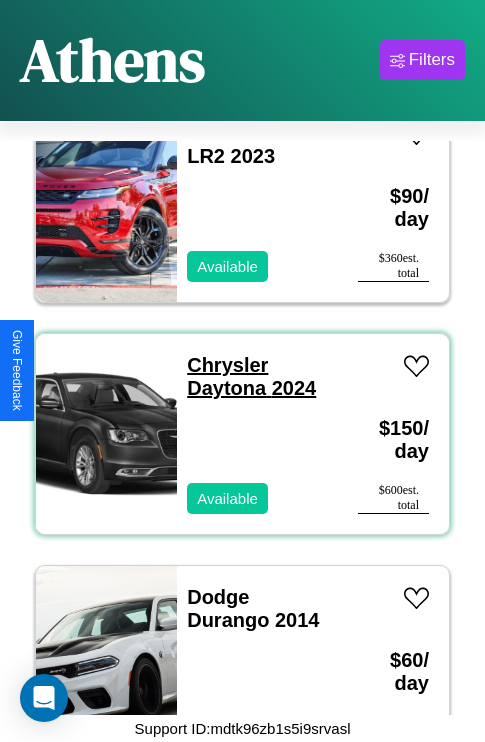 click on "Chrysler   Daytona   2024" at bounding box center [251, 376] 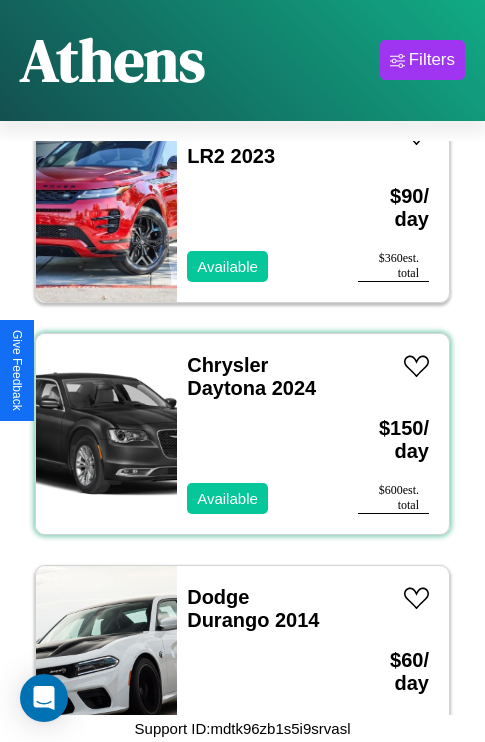 click on "Chrysler   Daytona   2024 Available" at bounding box center [257, 434] 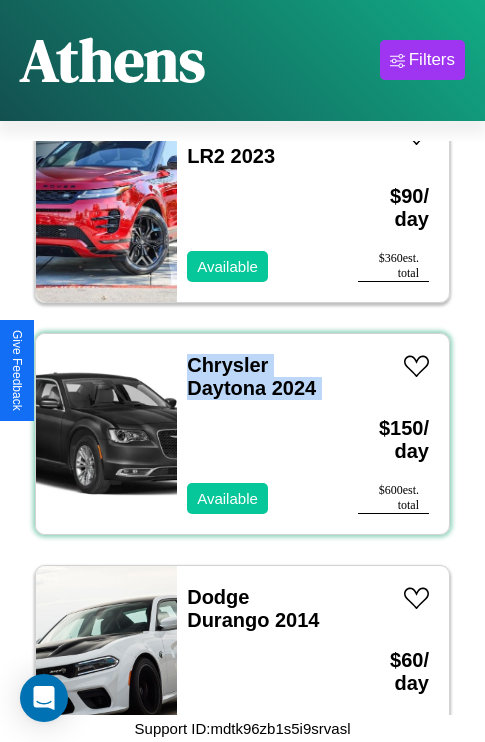 click on "Chrysler   Daytona   2024 Available" at bounding box center (257, 434) 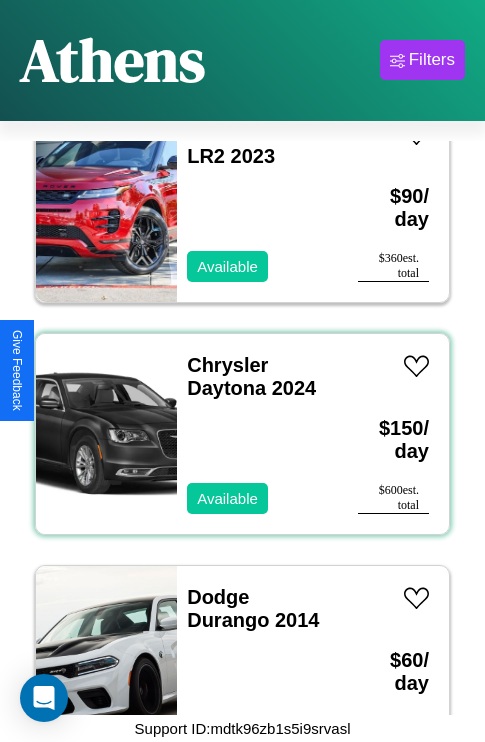 click on "Chrysler   Daytona   2024 Available" at bounding box center (257, 434) 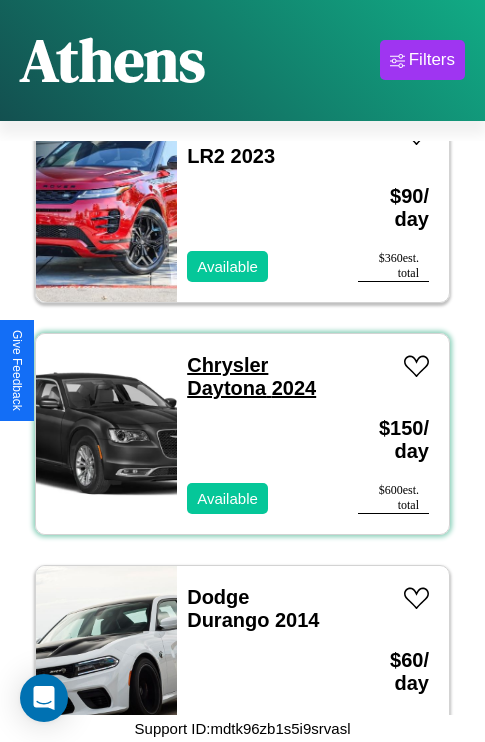 click on "Chrysler   Daytona   2024" at bounding box center (251, 376) 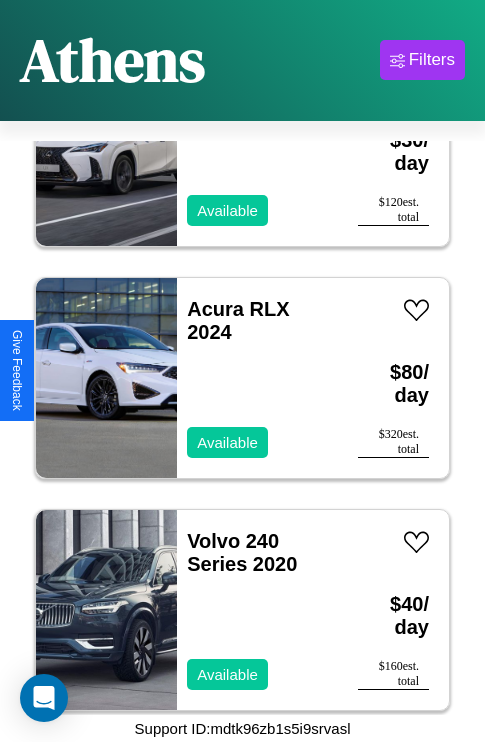 scroll, scrollTop: 3862, scrollLeft: 0, axis: vertical 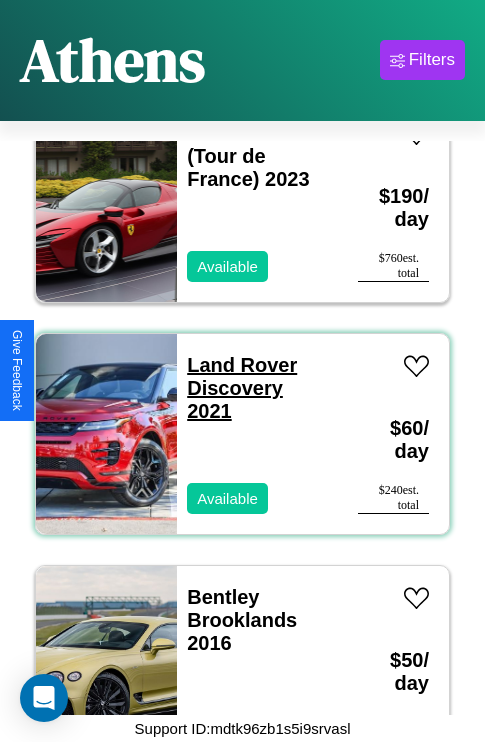 click on "Land Rover   Discovery   2021" at bounding box center (242, 388) 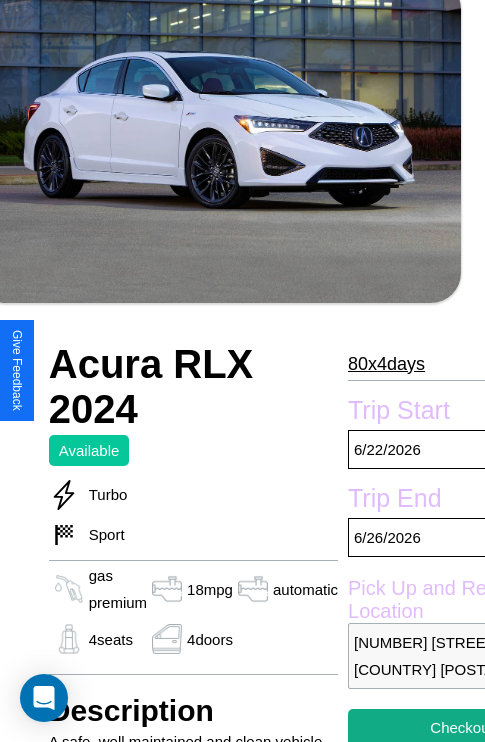scroll, scrollTop: 459, scrollLeft: 107, axis: both 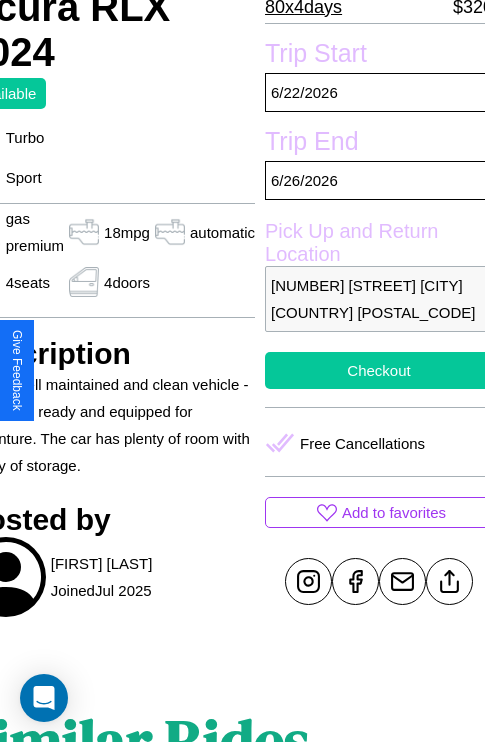 click on "Checkout" at bounding box center [379, 370] 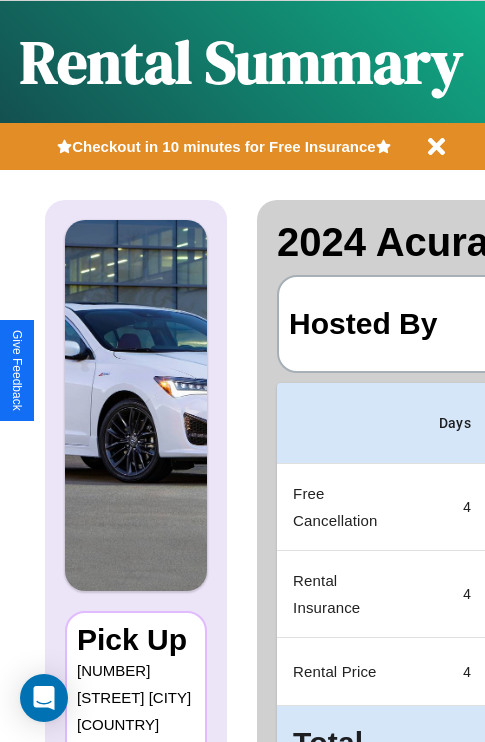 scroll, scrollTop: 0, scrollLeft: 378, axis: horizontal 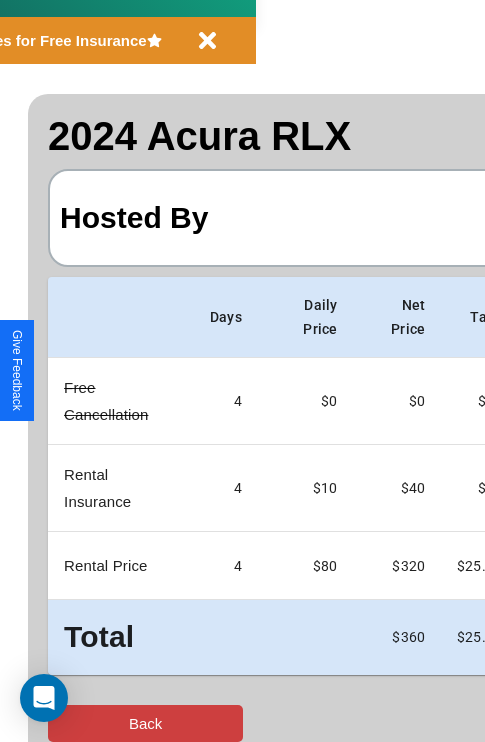 click on "Back" at bounding box center (145, 723) 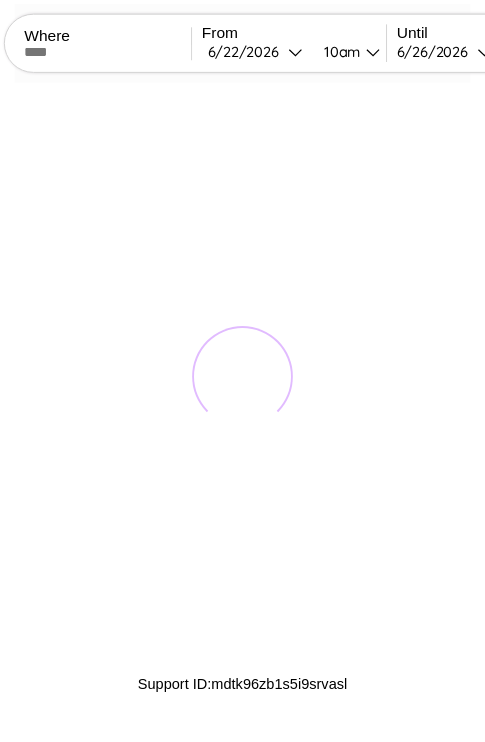 scroll, scrollTop: 0, scrollLeft: 0, axis: both 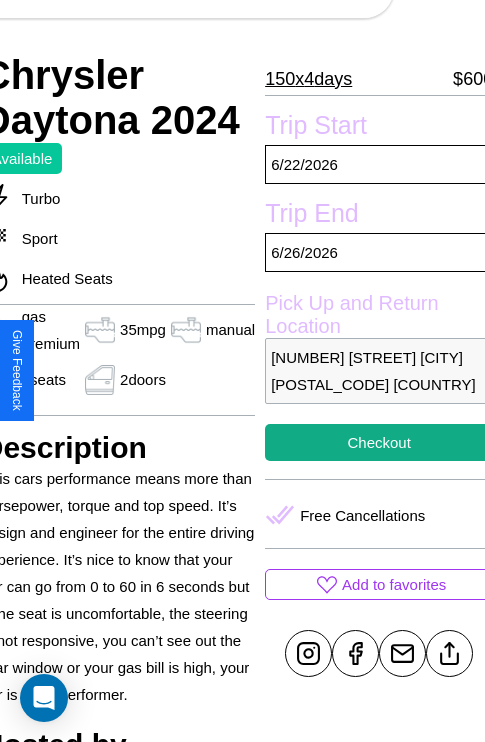 click on "2192 Meadow Lane  Athens  91600 Greece" at bounding box center (379, 371) 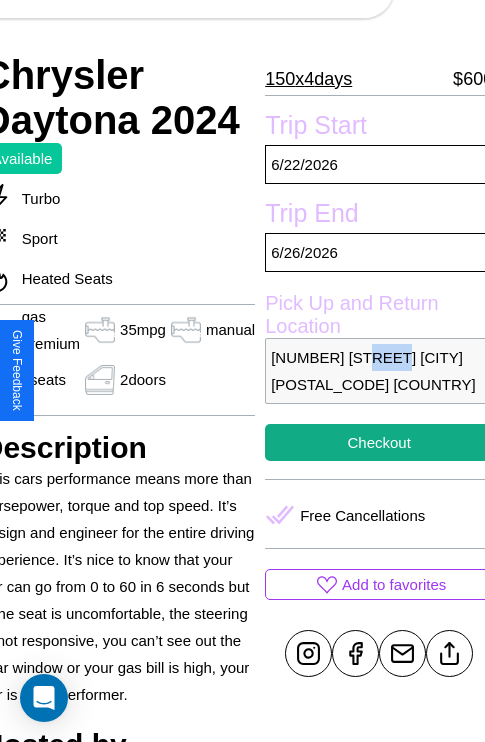 click on "2192 Meadow Lane  Athens  91600 Greece" at bounding box center [379, 371] 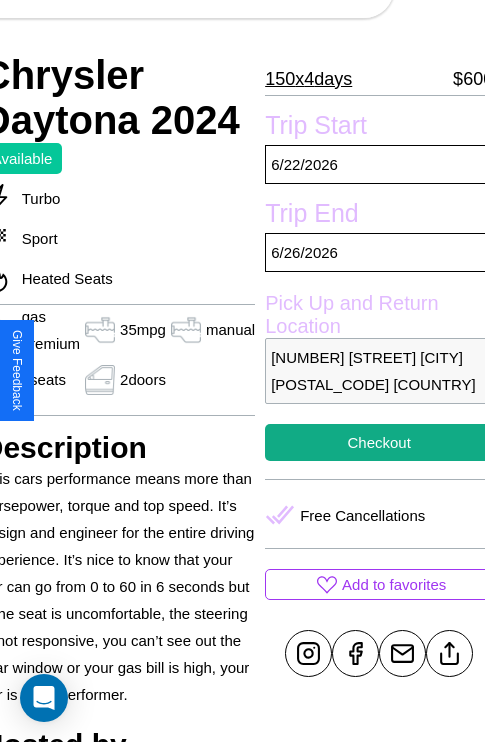 click on "2192 Meadow Lane  Athens  91600 Greece" at bounding box center [379, 371] 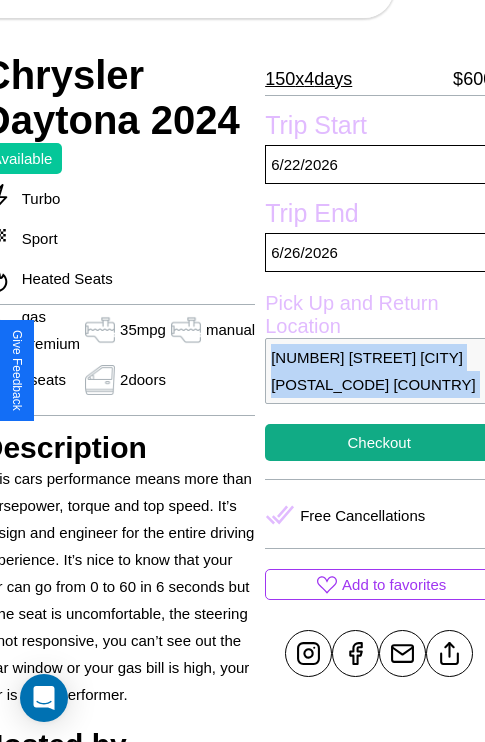 click on "2192 Meadow Lane  Athens  91600 Greece" at bounding box center [379, 371] 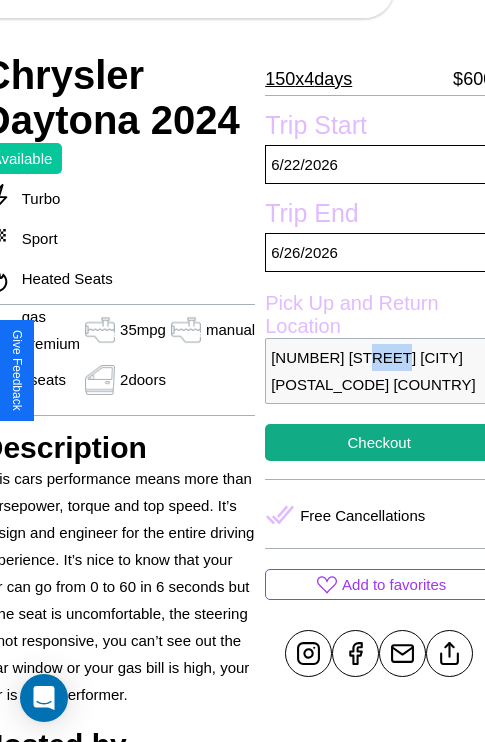 click on "2192 Meadow Lane  Athens  91600 Greece" at bounding box center [379, 371] 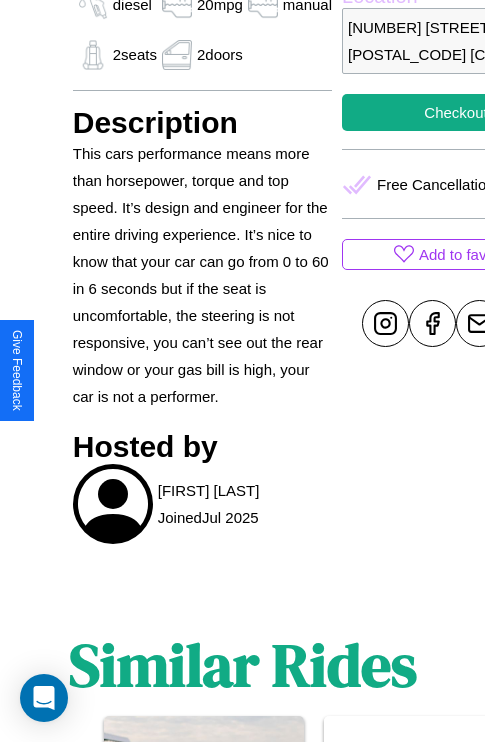 scroll, scrollTop: 995, scrollLeft: 0, axis: vertical 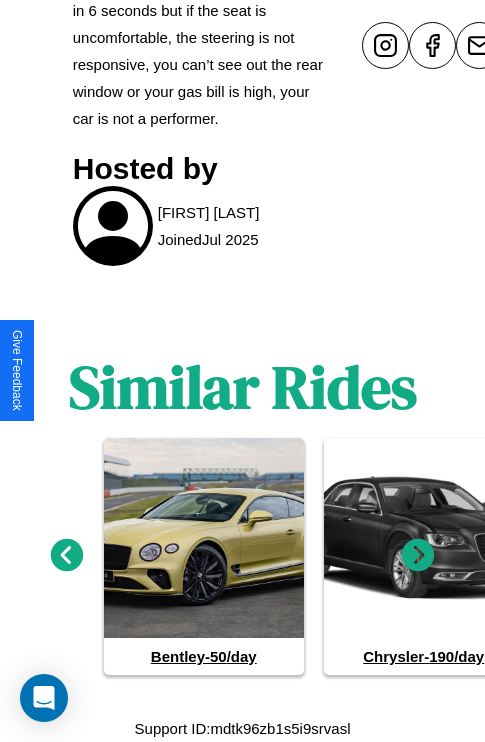 click 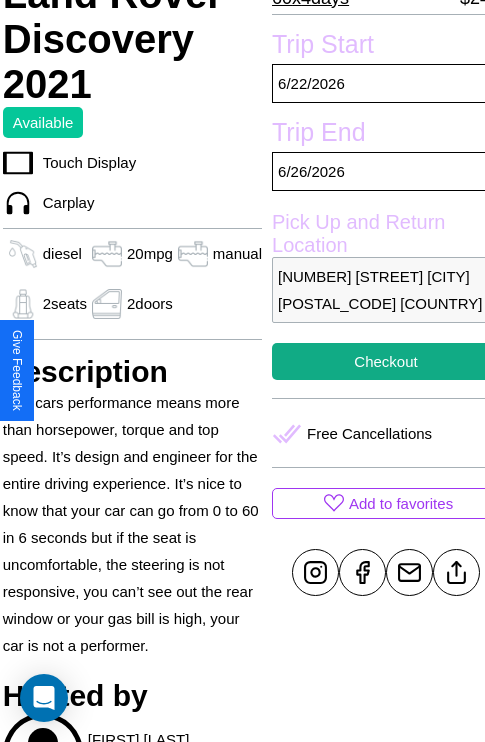 scroll, scrollTop: 458, scrollLeft: 72, axis: both 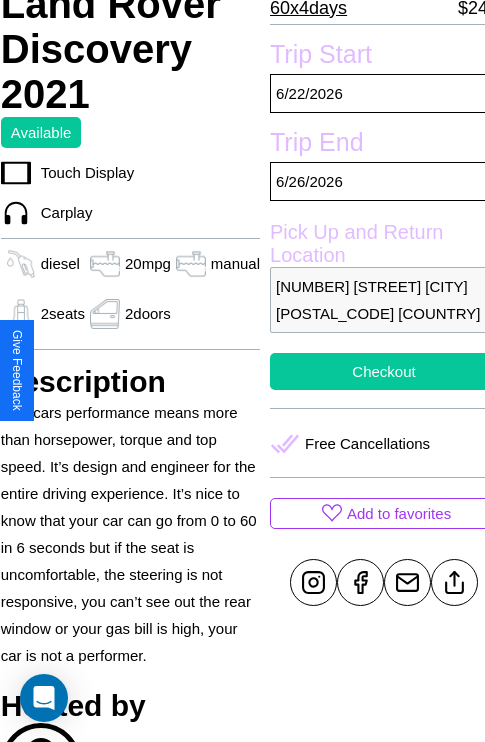 click on "Checkout" at bounding box center [384, 371] 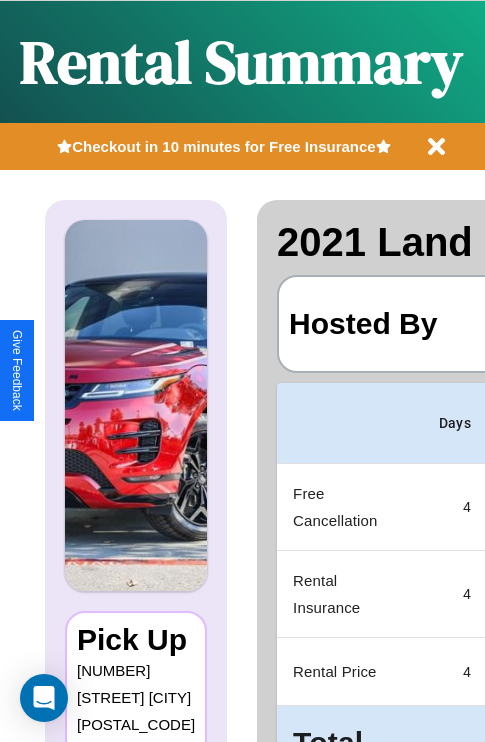 scroll, scrollTop: 0, scrollLeft: 378, axis: horizontal 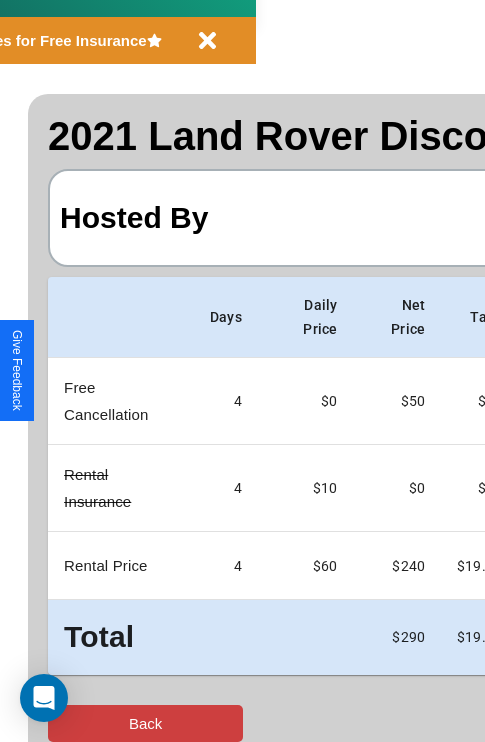 click on "Back" at bounding box center [145, 723] 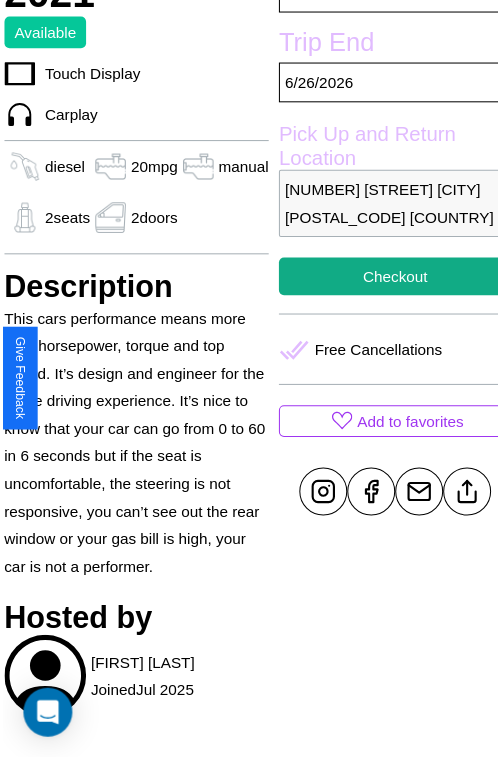 scroll, scrollTop: 600, scrollLeft: 72, axis: both 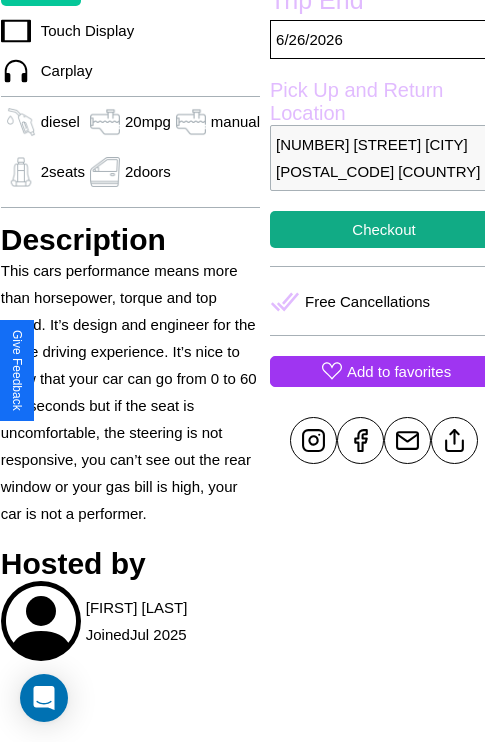 click on "Add to favorites" at bounding box center [399, 371] 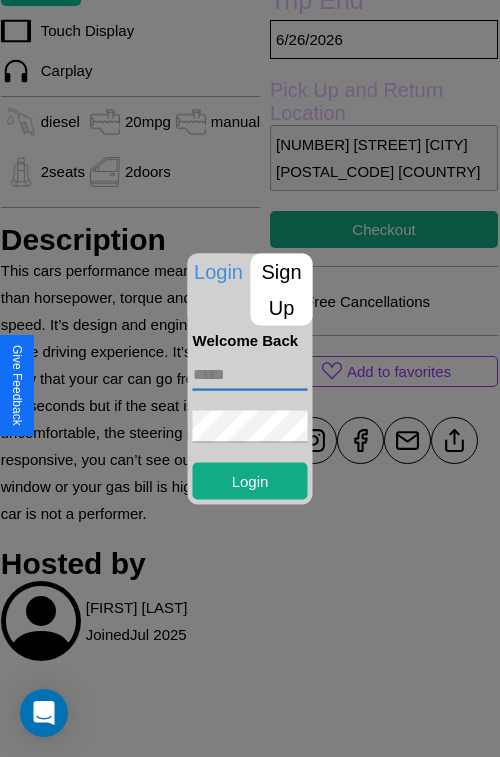 click at bounding box center (250, 374) 